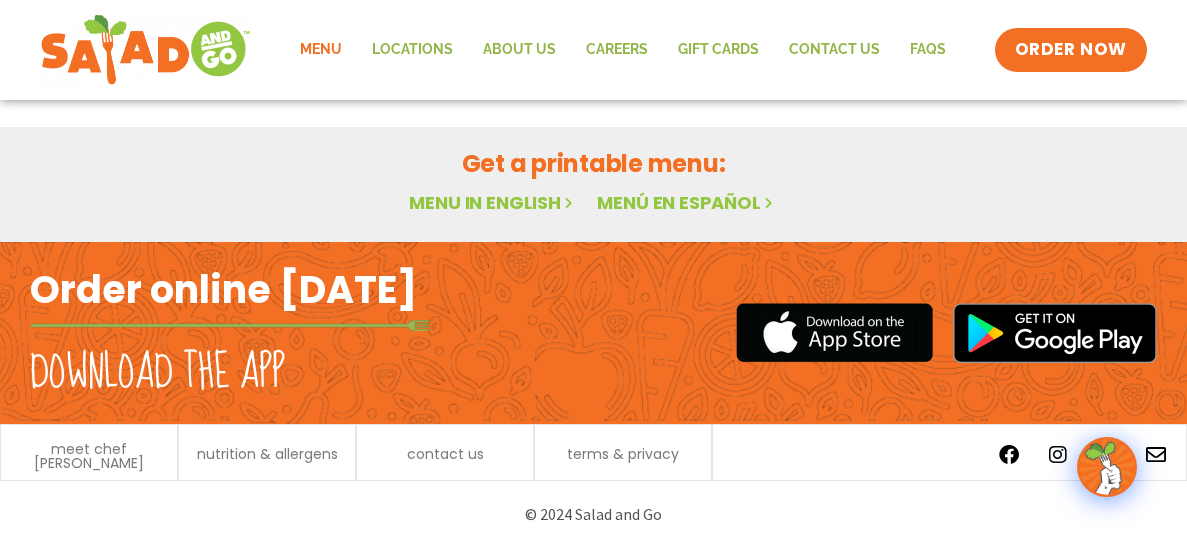 scroll, scrollTop: 66, scrollLeft: 0, axis: vertical 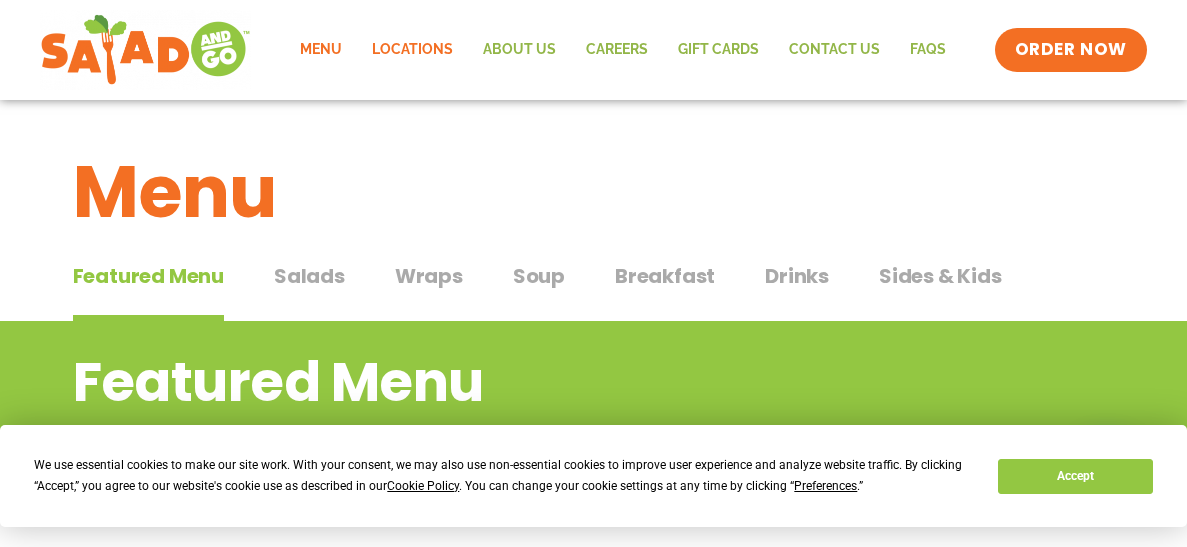 click on "Locations" 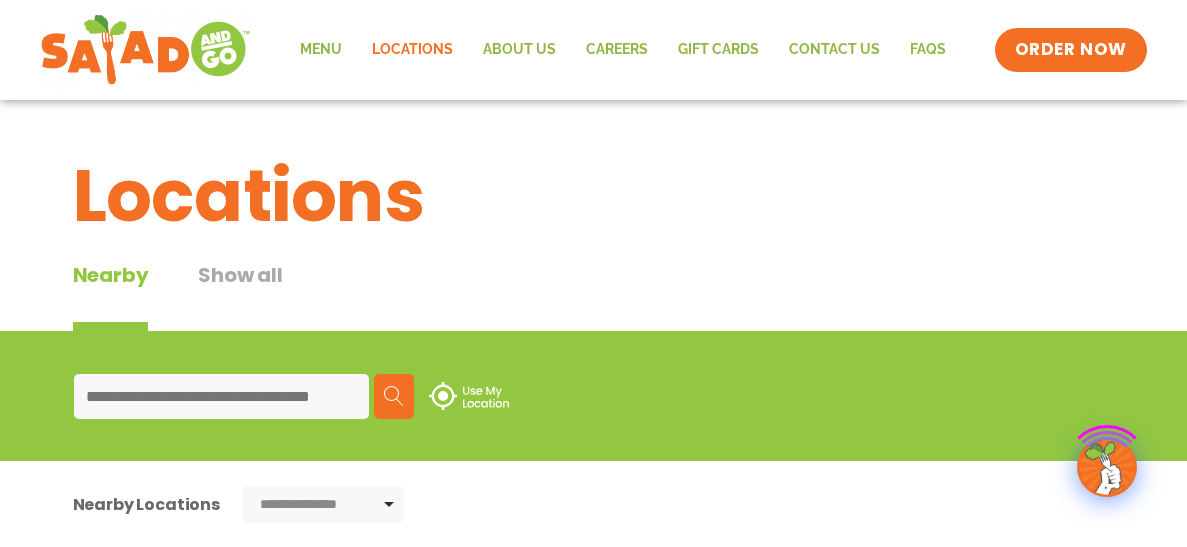 scroll, scrollTop: 0, scrollLeft: 0, axis: both 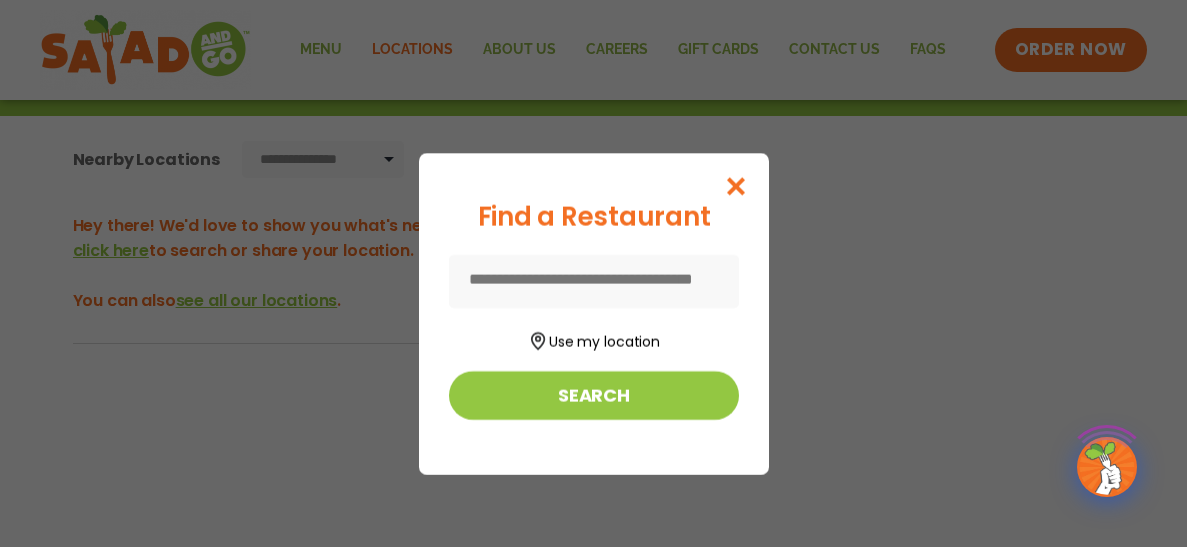 drag, startPoint x: 1186, startPoint y: 73, endPoint x: 1153, endPoint y: -59, distance: 136.06248 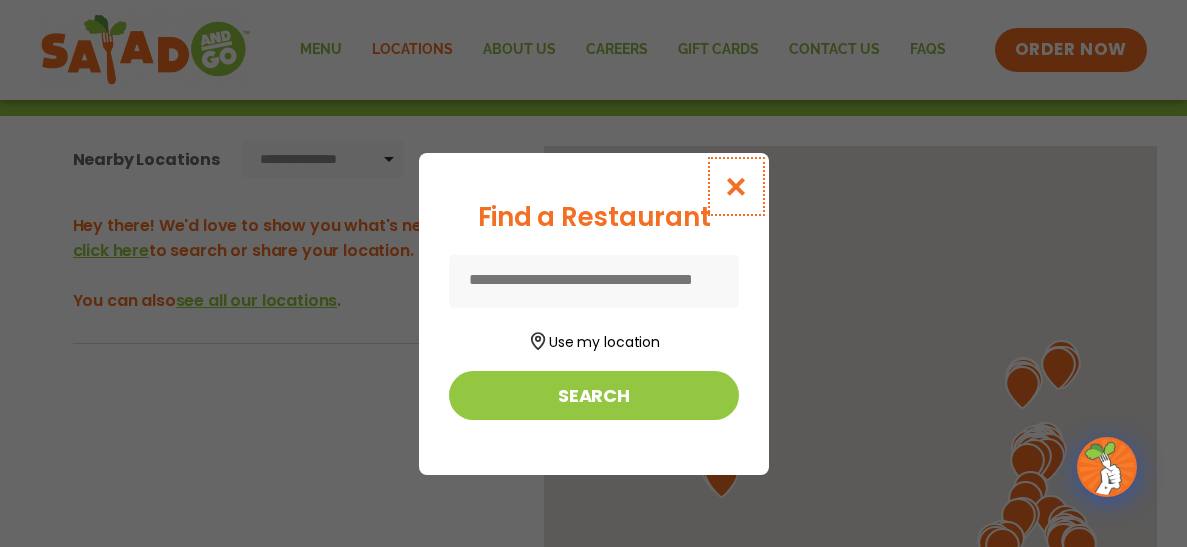 click at bounding box center [735, 186] 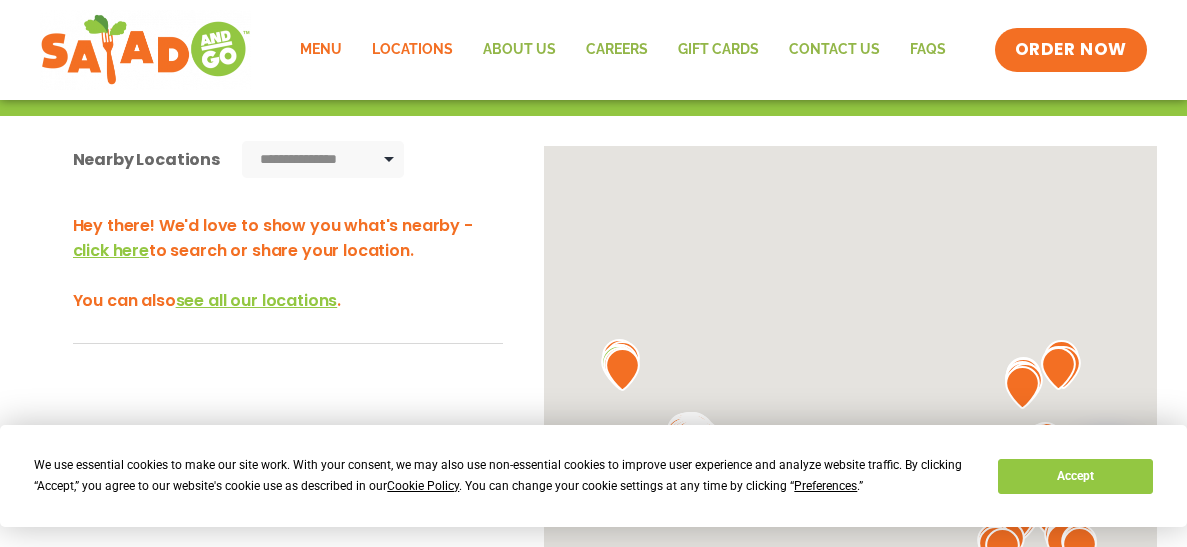click on "Menu" 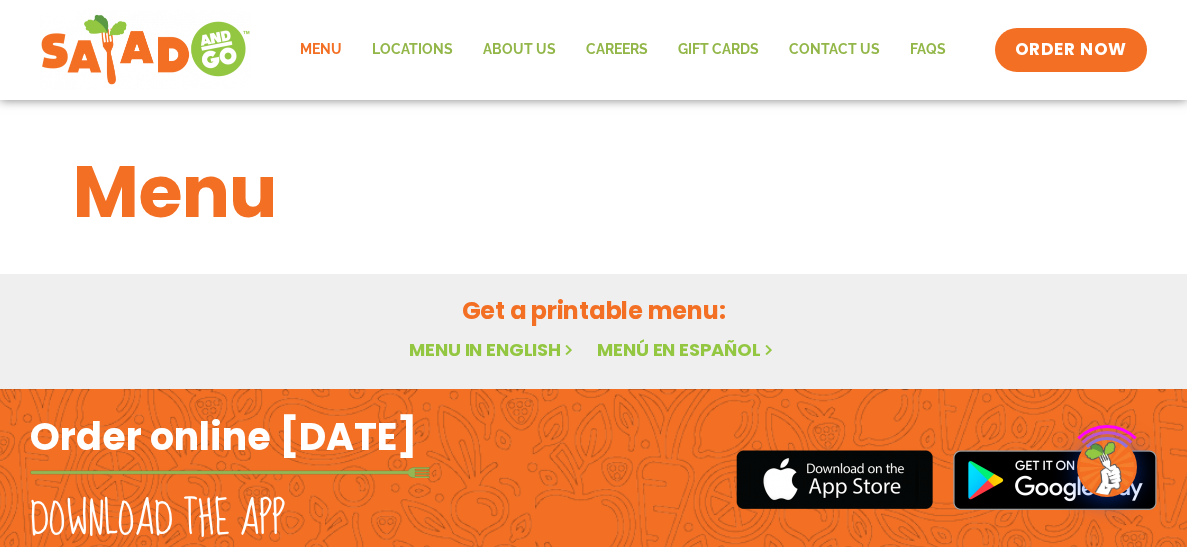 scroll, scrollTop: 0, scrollLeft: 0, axis: both 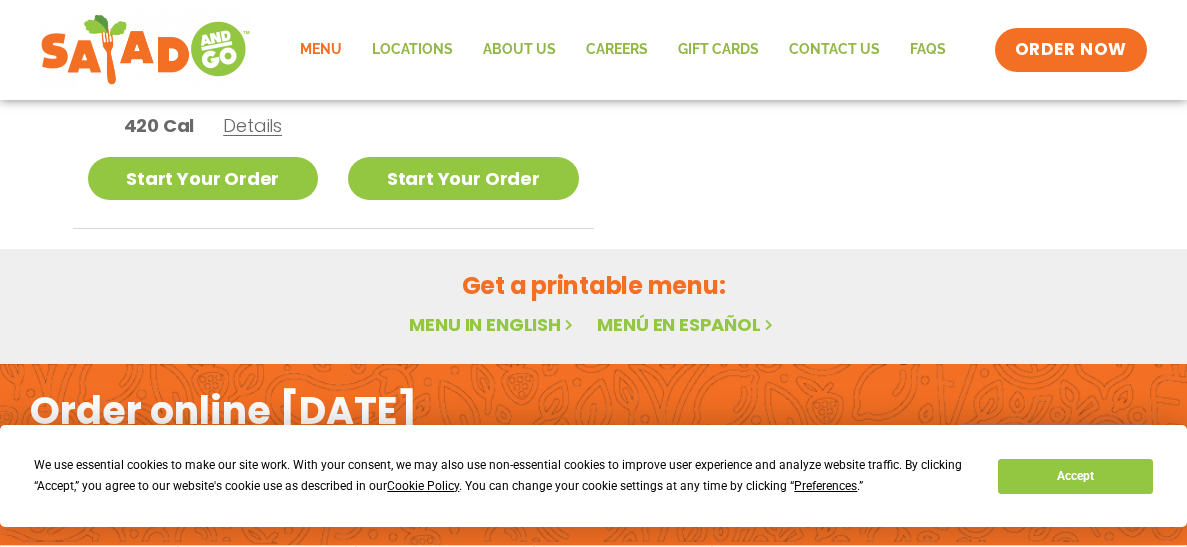 click on "Menu in English" at bounding box center [493, 324] 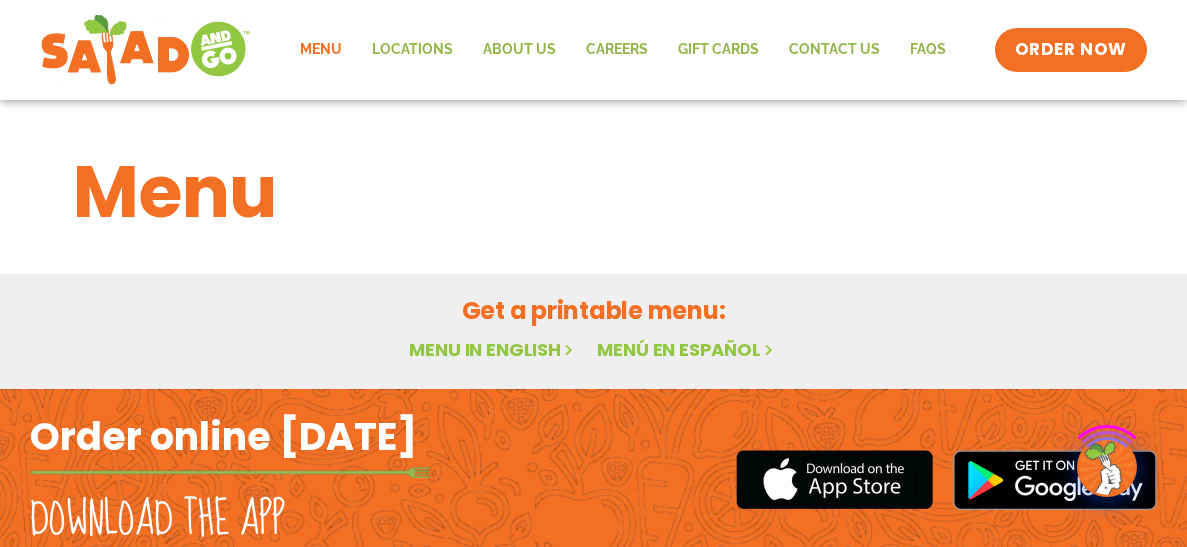 scroll, scrollTop: 0, scrollLeft: 0, axis: both 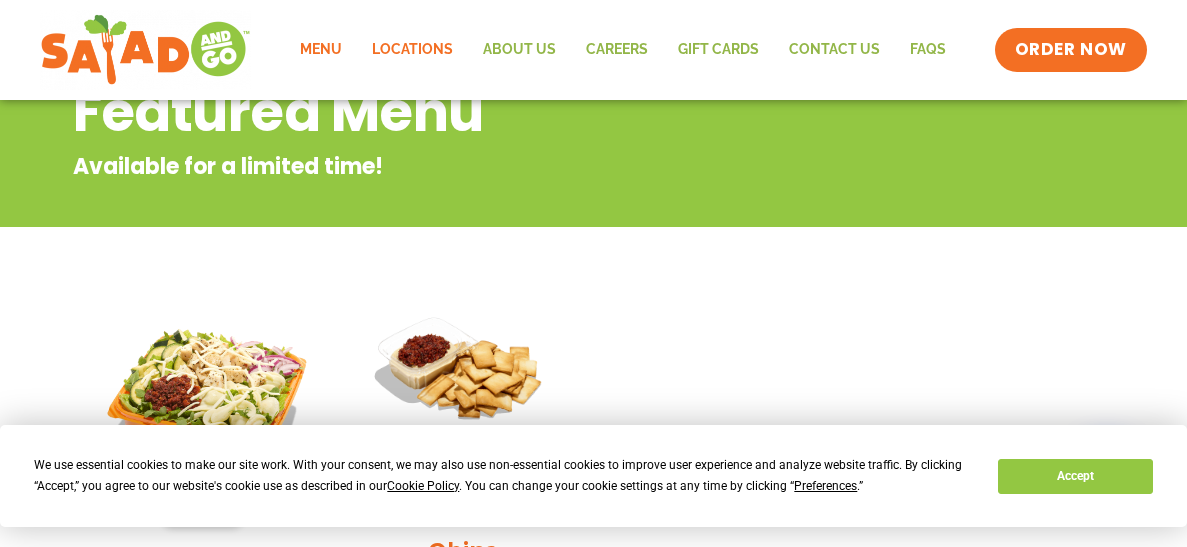 click on "Locations" 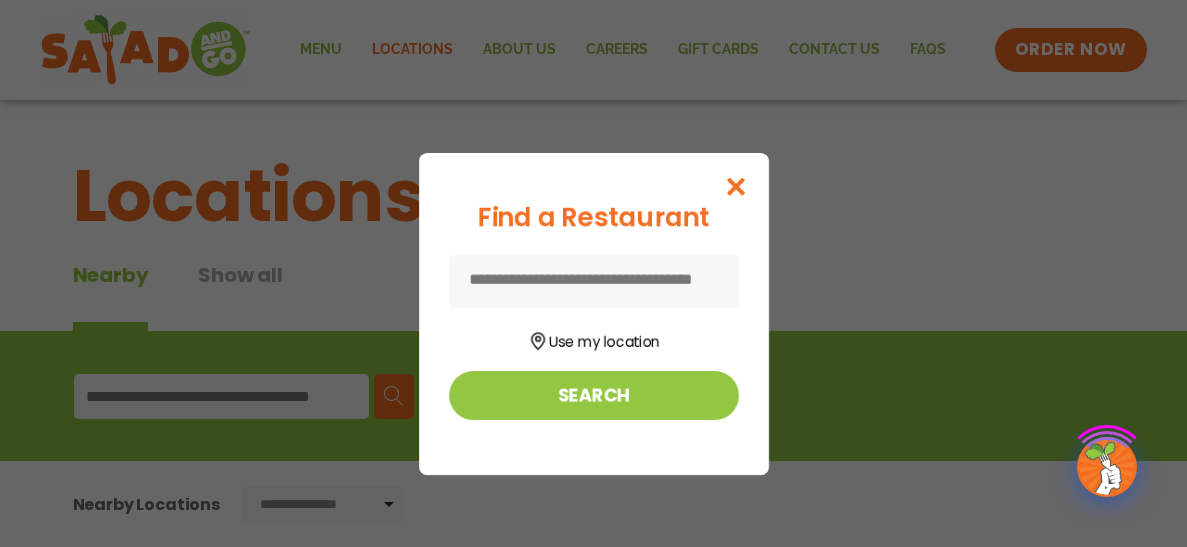 scroll, scrollTop: 0, scrollLeft: 0, axis: both 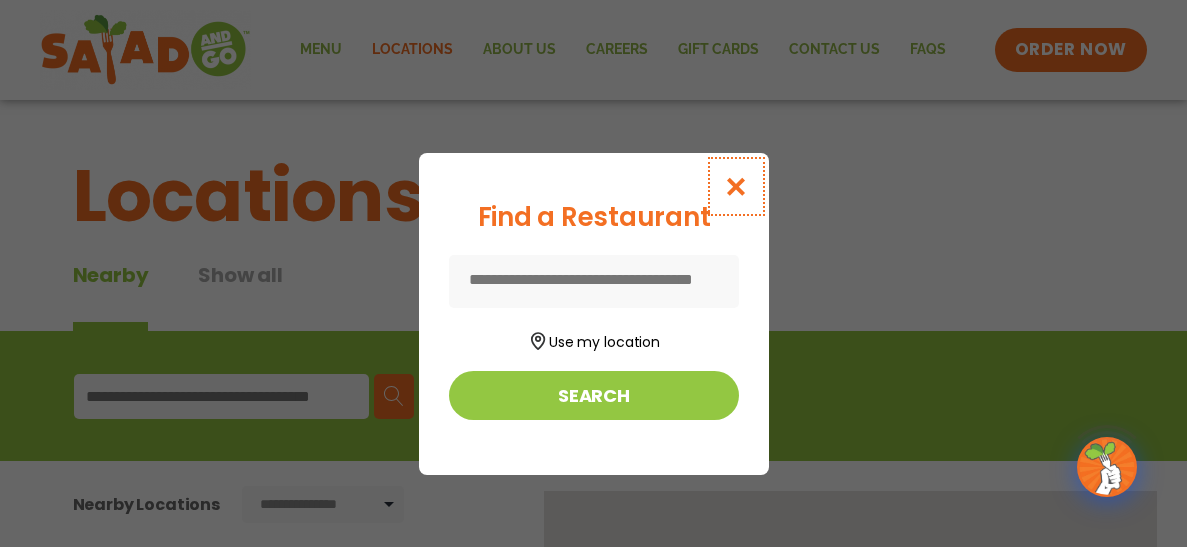 click at bounding box center [735, 186] 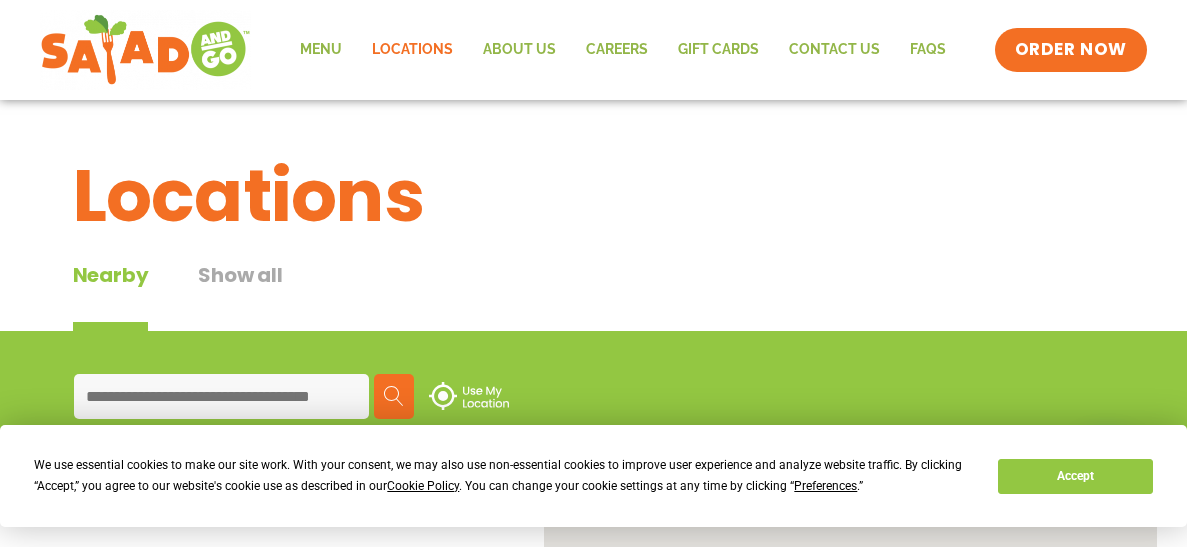 scroll, scrollTop: 0, scrollLeft: 0, axis: both 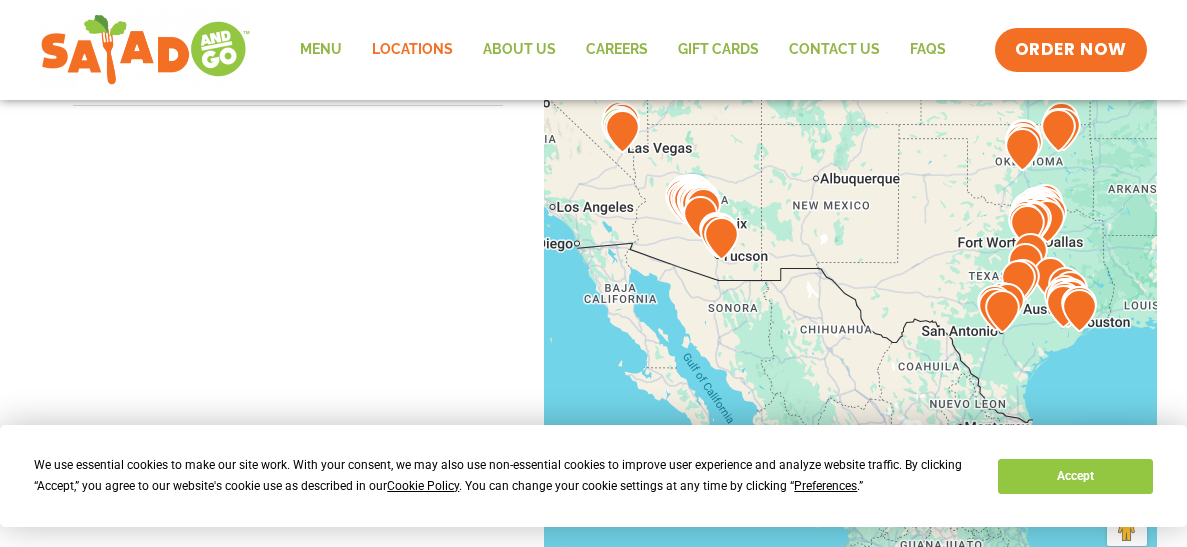 click at bounding box center [1027, 226] 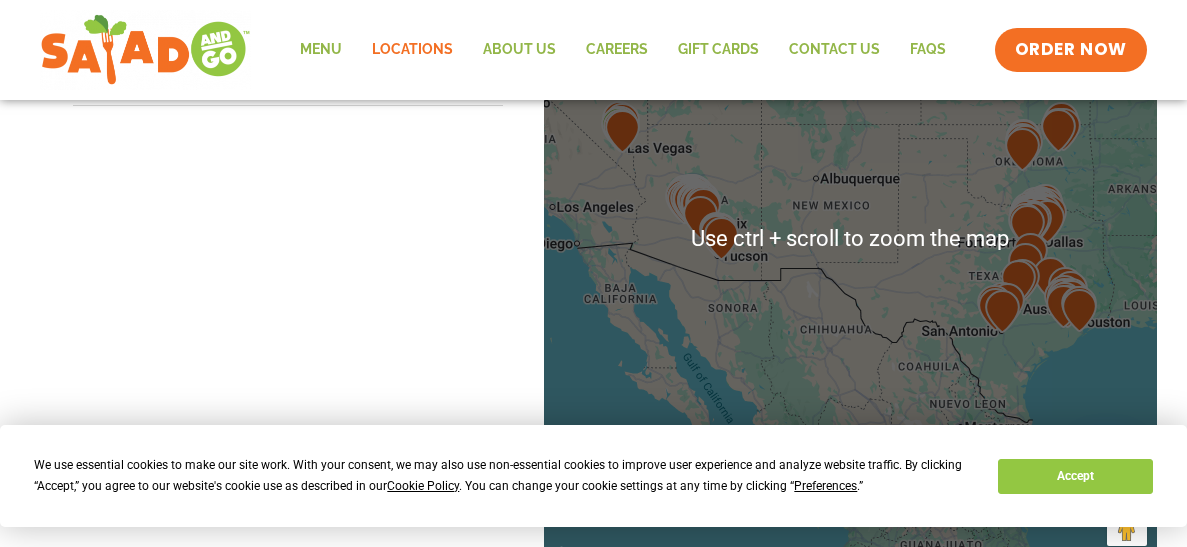 click at bounding box center (1027, 226) 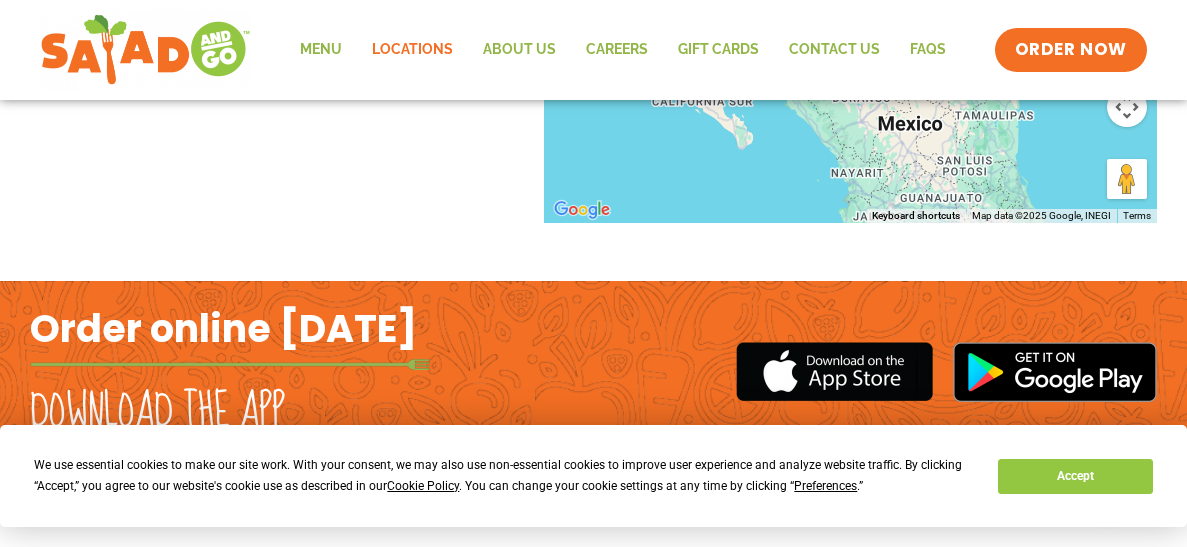 scroll, scrollTop: 969, scrollLeft: 0, axis: vertical 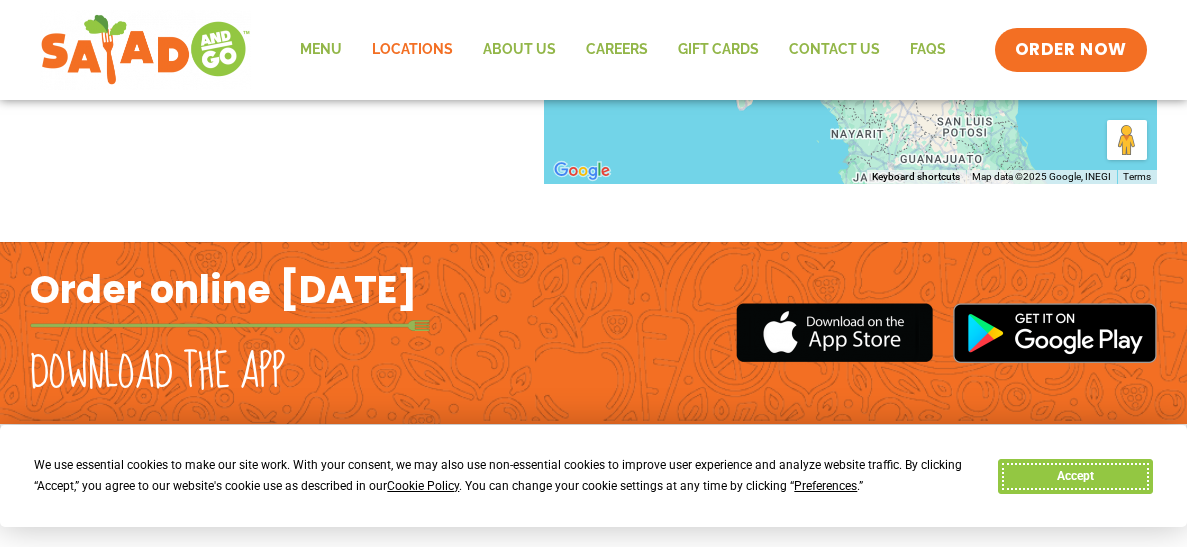 click on "Accept" at bounding box center [1075, 476] 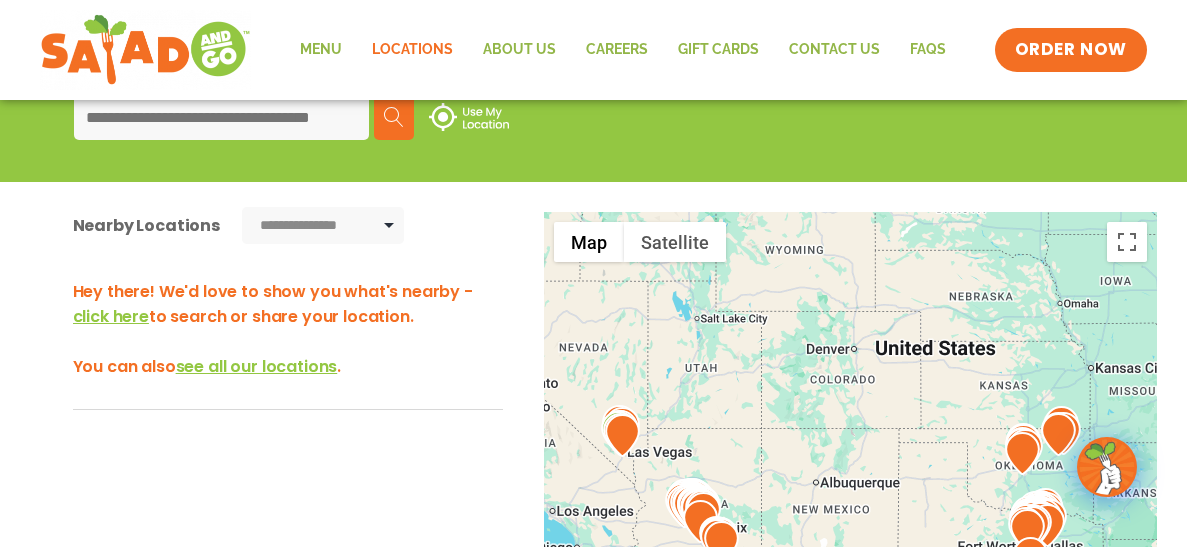 scroll, scrollTop: 272, scrollLeft: 0, axis: vertical 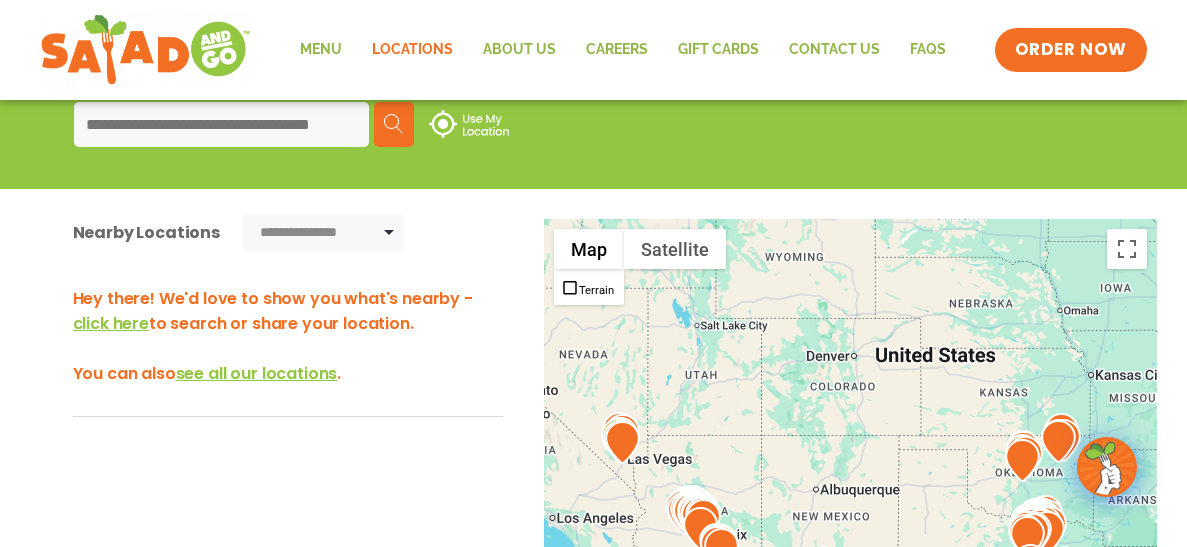 click on "see all our locations" at bounding box center (257, 373) 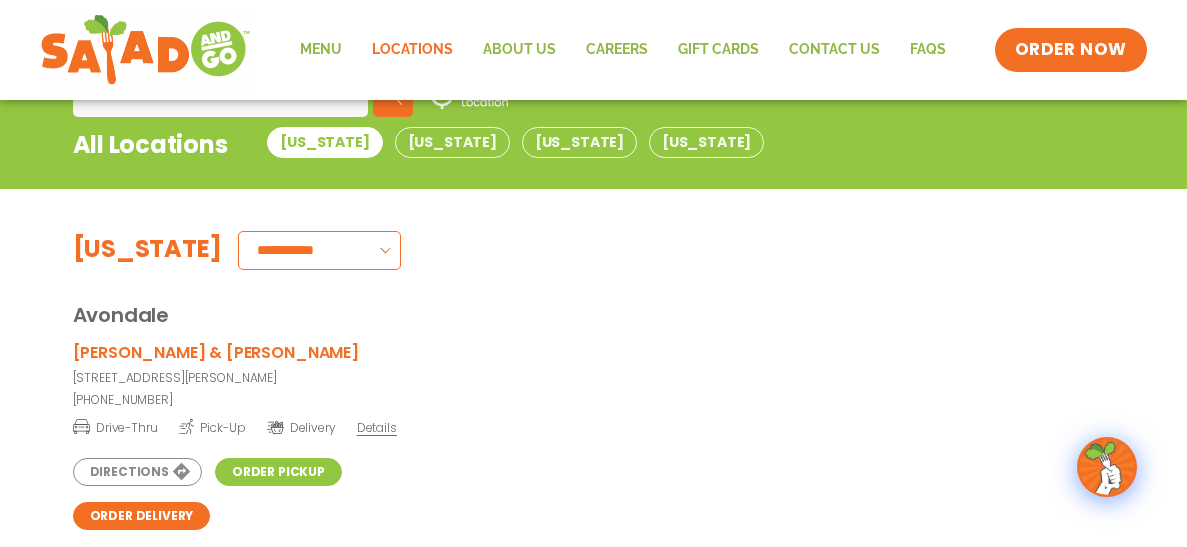 click on "Dysart & McDowell" at bounding box center [216, 352] 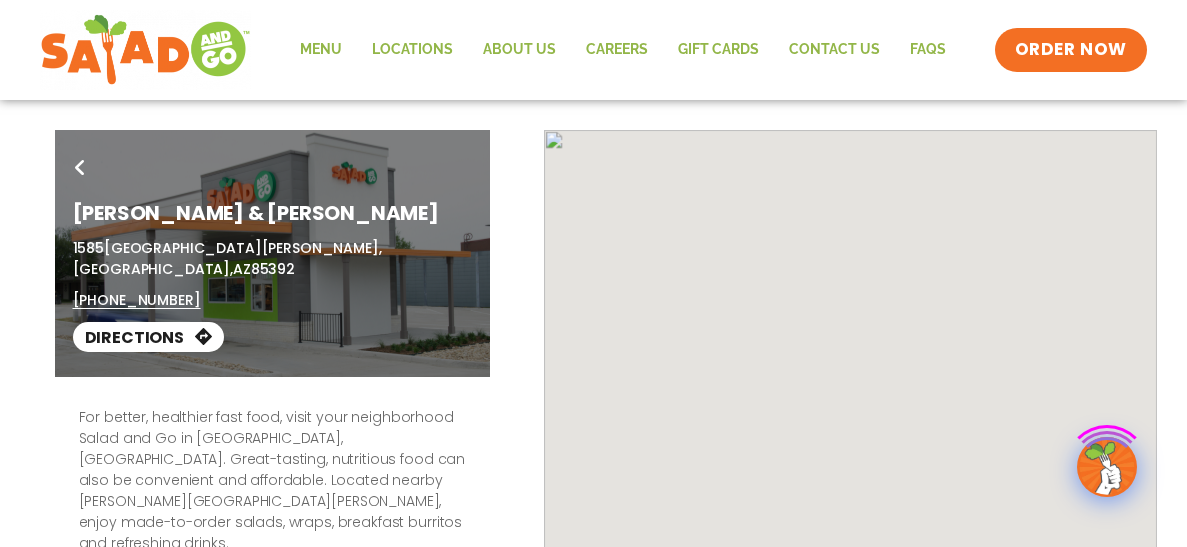 scroll, scrollTop: 0, scrollLeft: 0, axis: both 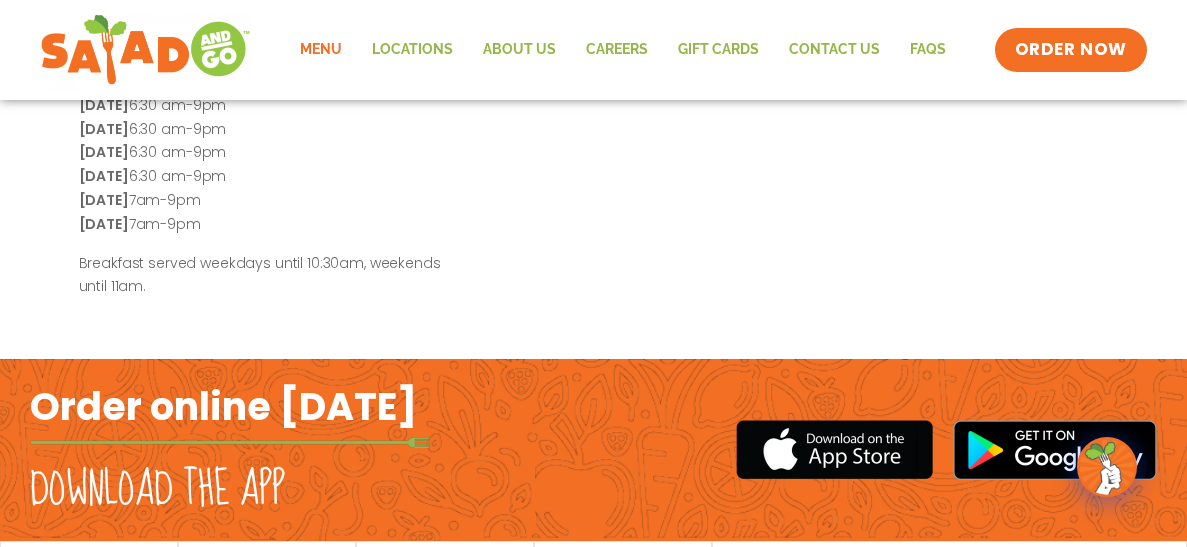 click on "Menu" 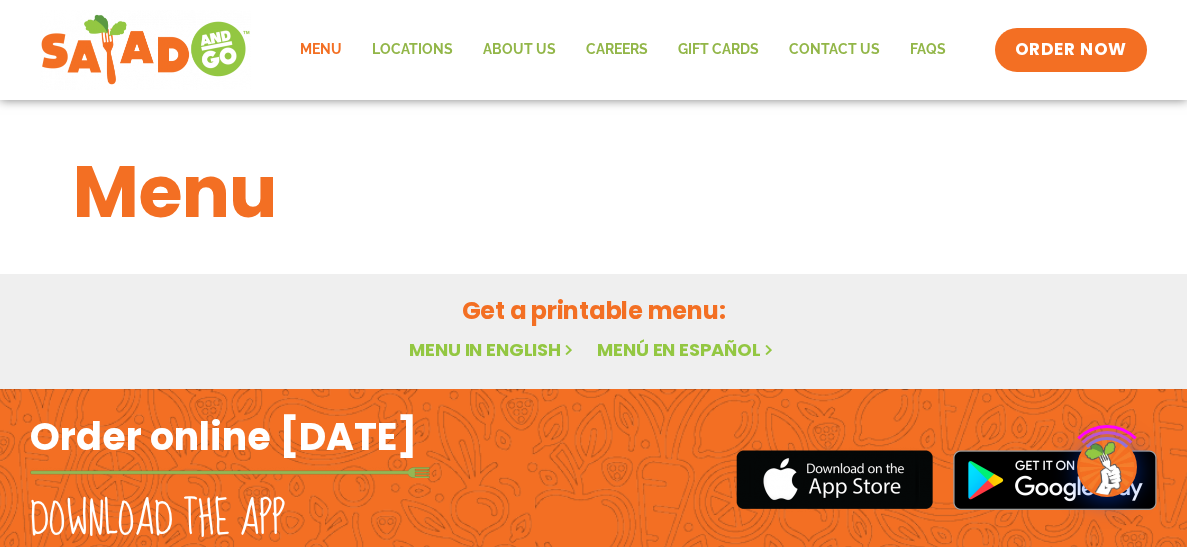scroll, scrollTop: 0, scrollLeft: 0, axis: both 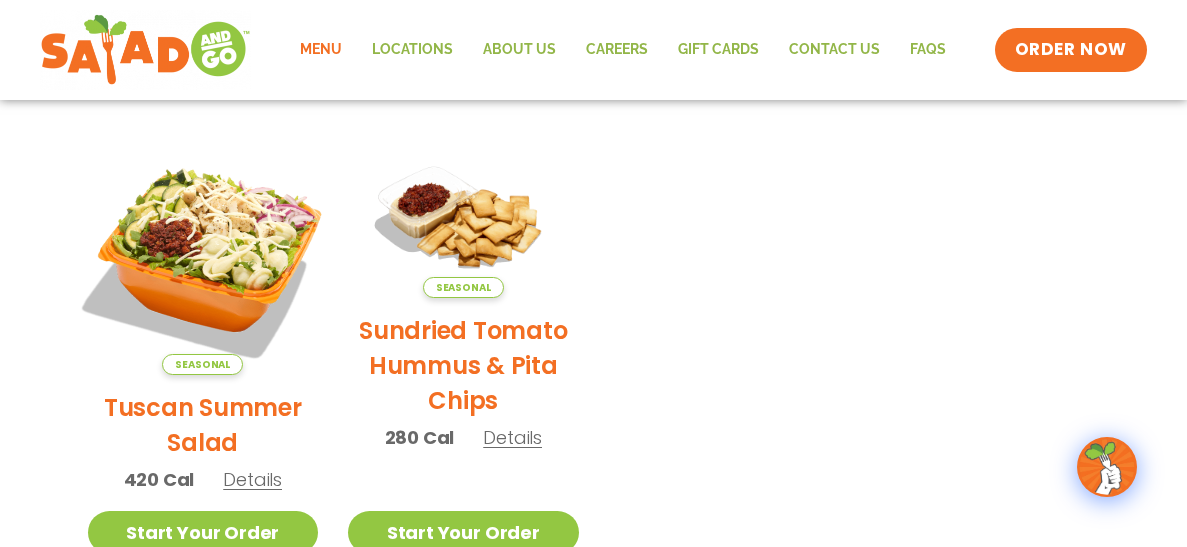 click at bounding box center (202, 259) 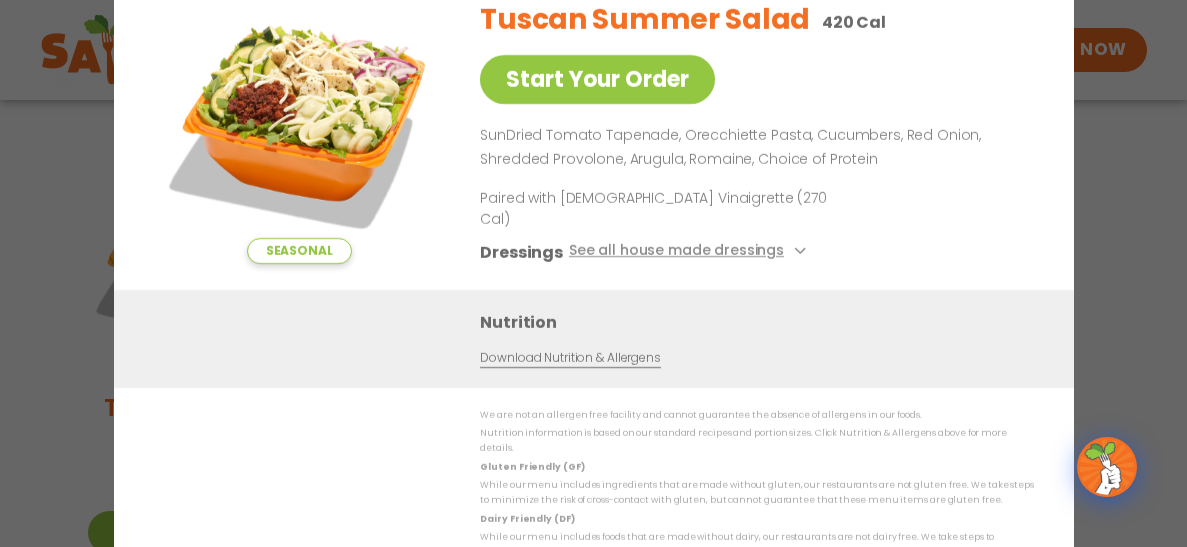 click on "Seasonal   Start Your Order Tuscan Summer Salad  420 Cal   Start Your Order SunDried Tomato Tapenade, Orecchiette Pasta, Cucumbers, Red Onion, Shredded Provolone, Arugula, Romaine, Choice of Protein Paired with Italian Vinaigrette (270 Cal) Dressings   See all house made dressings    Italian Vinaigrette   Balsamic Vinaigrette GF DF V   BBQ Ranch GF   Caesar GF   Creamy Blue Cheese GF   Creamy Greek GF   Jalapeño Ranch GF   Ranch GF   Thai Peanut GF DF Nutrition   Download Nutrition & Allergens We are not an allergen free facility and cannot guarantee the absence of allergens in our foods. Nutrition information is based on our standard recipes and portion sizes. Click Nutrition & Allergens above for more details. Gluten Friendly (GF) While our menu includes ingredients that are made without gluten, our restaurants are not gluten free. We take steps to minimize the risk of cross-contact with gluten, but cannot guarantee that these menu items are gluten free. Dairy Friendly (DF)" at bounding box center [594, 274] 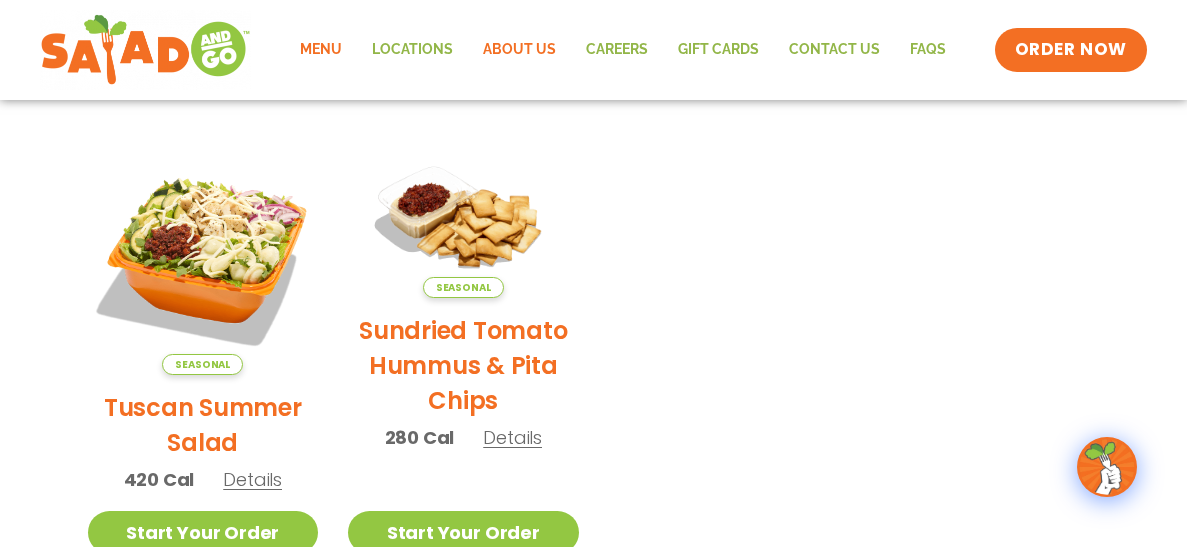 click on "About Us" 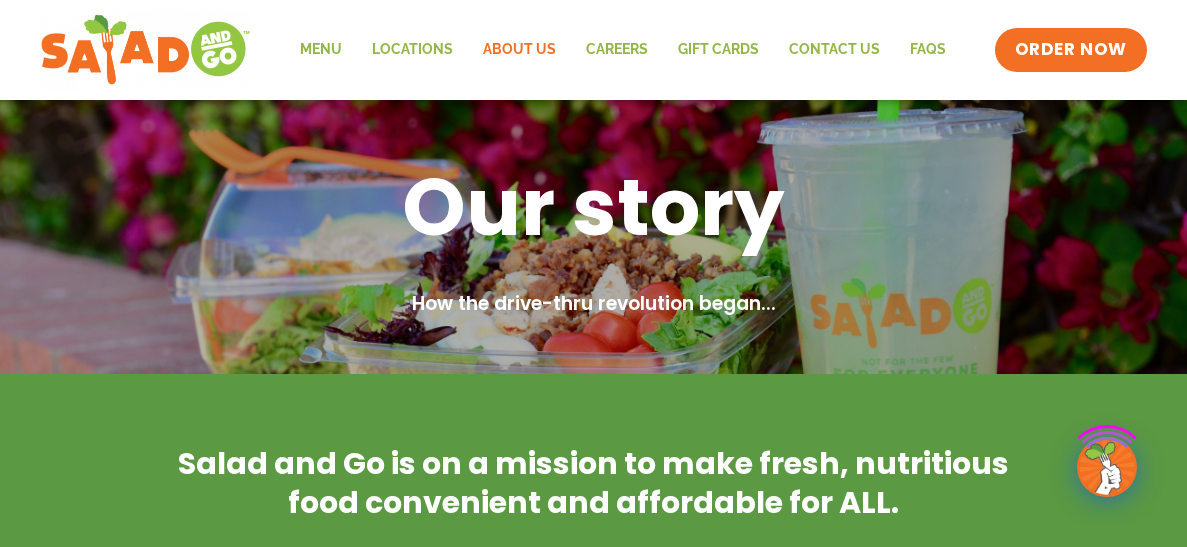 scroll, scrollTop: 0, scrollLeft: 0, axis: both 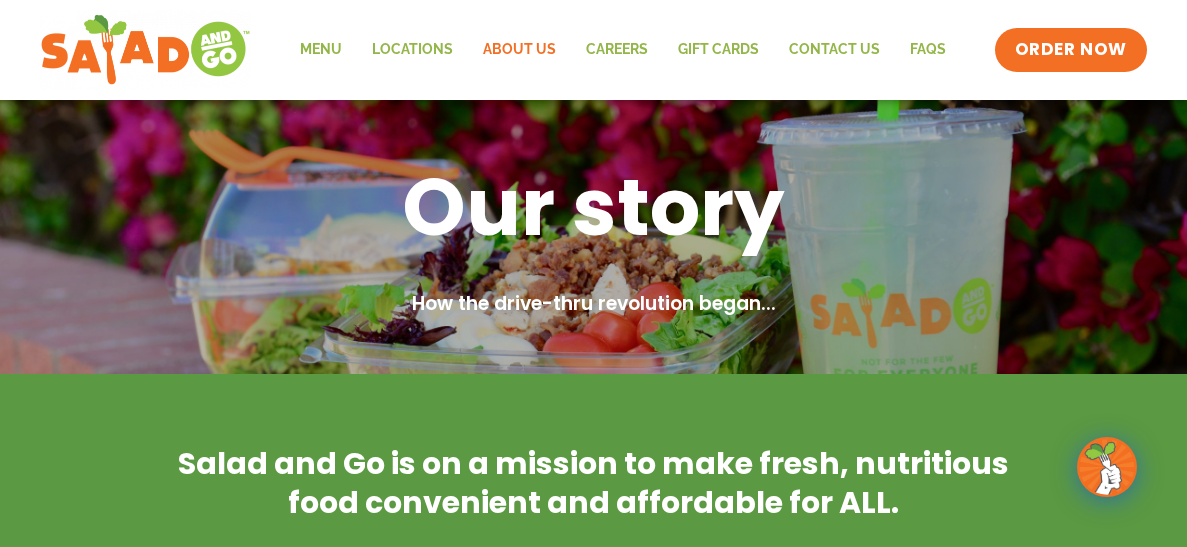 click on "Our story" at bounding box center (594, 207) 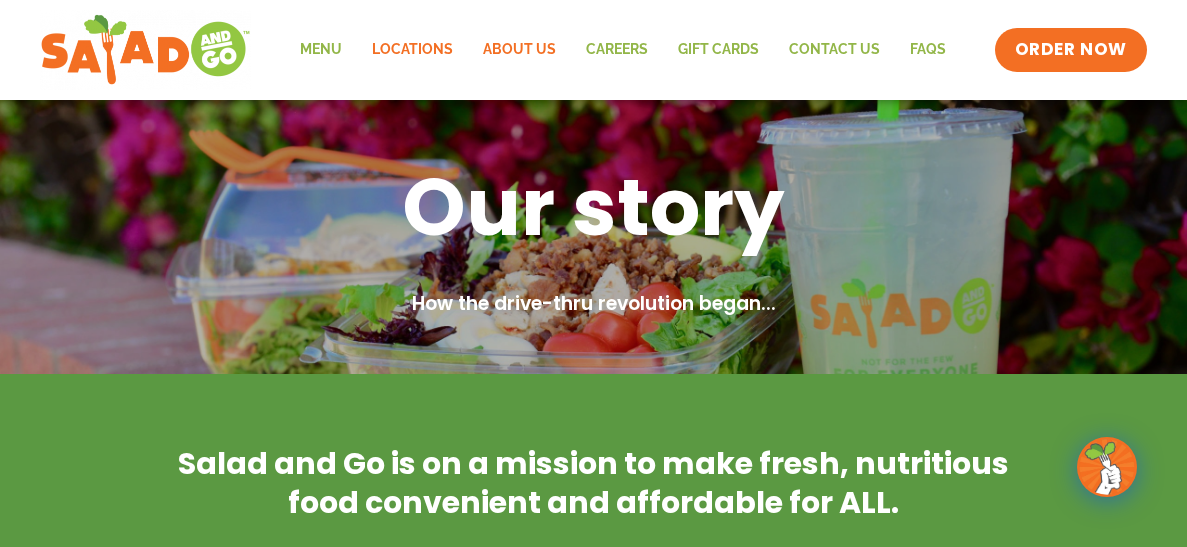 click on "Locations" 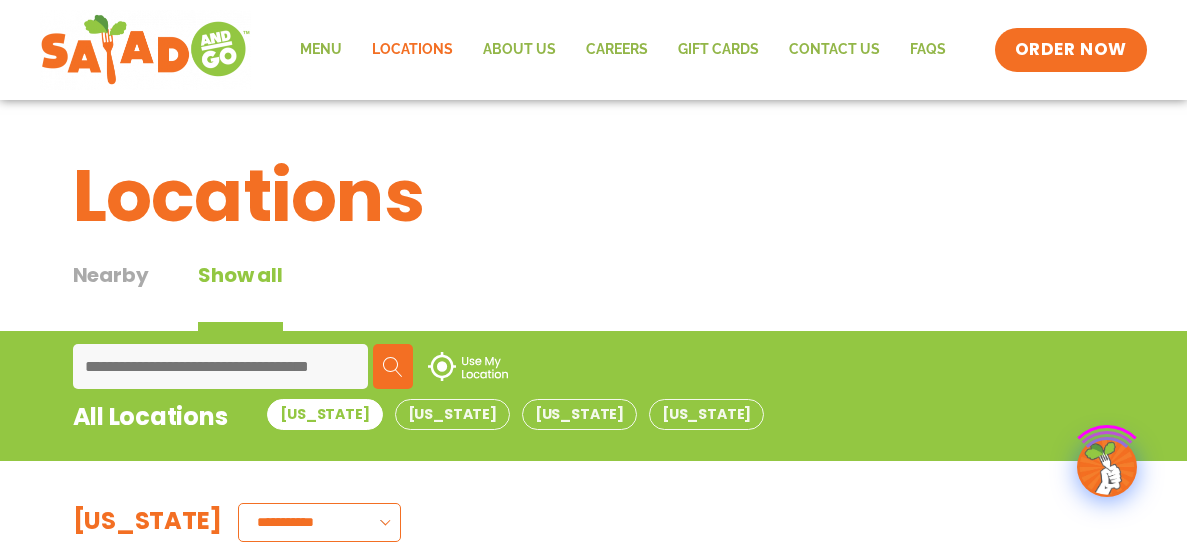 scroll, scrollTop: 0, scrollLeft: 0, axis: both 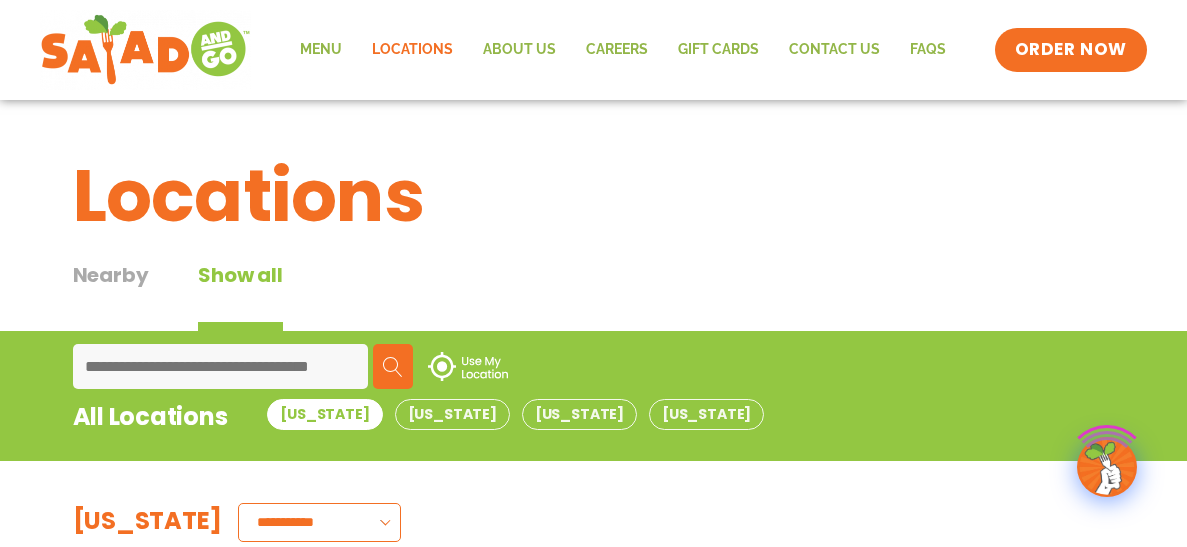 click on "Nearby    Show all" at bounding box center [594, 290] 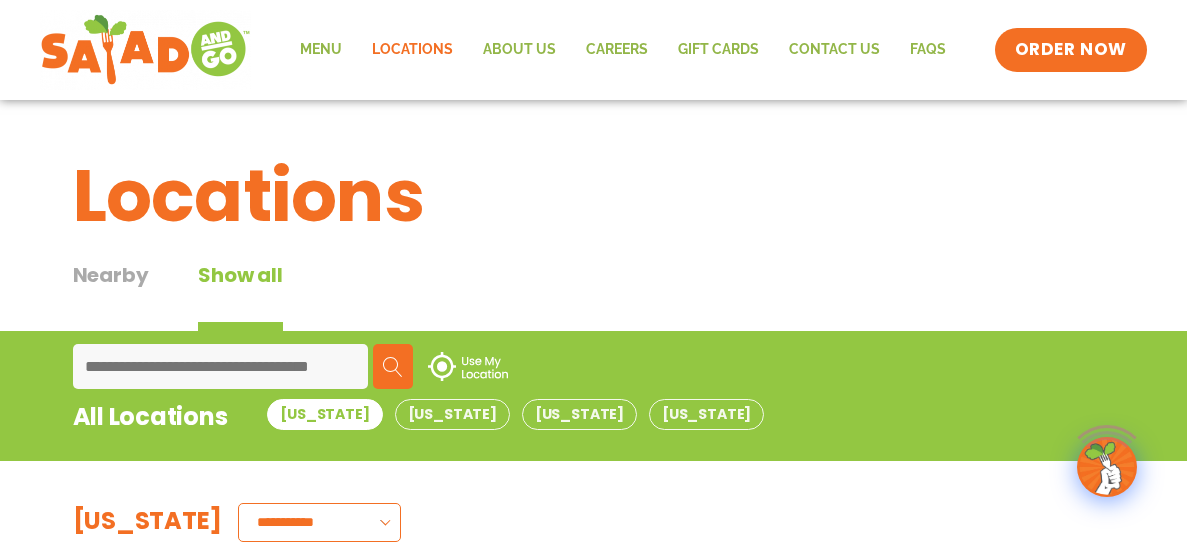 scroll, scrollTop: 0, scrollLeft: 0, axis: both 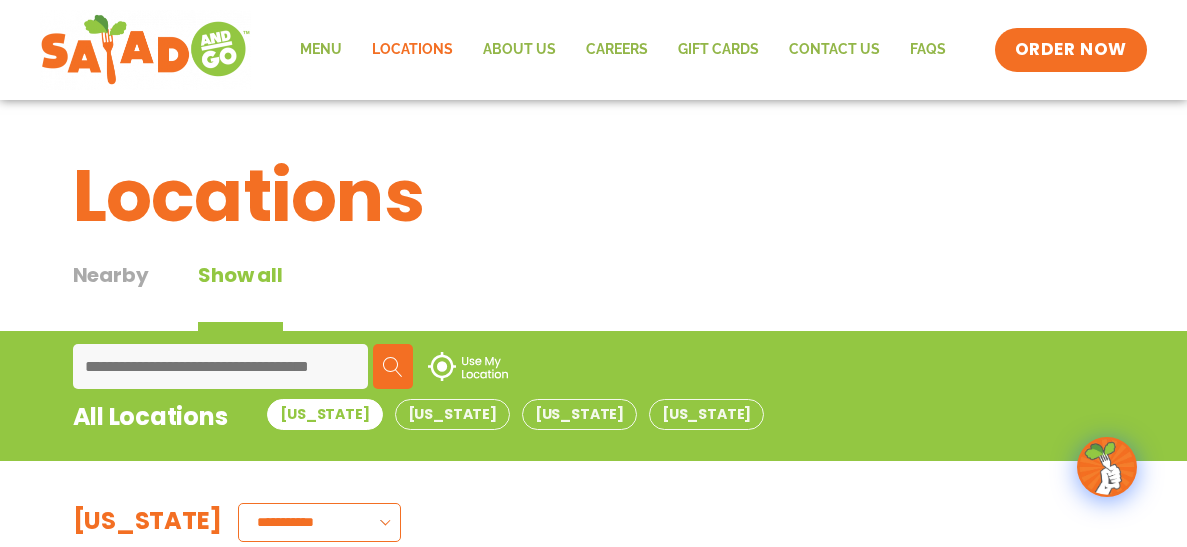 click on "Show all" at bounding box center [240, 295] 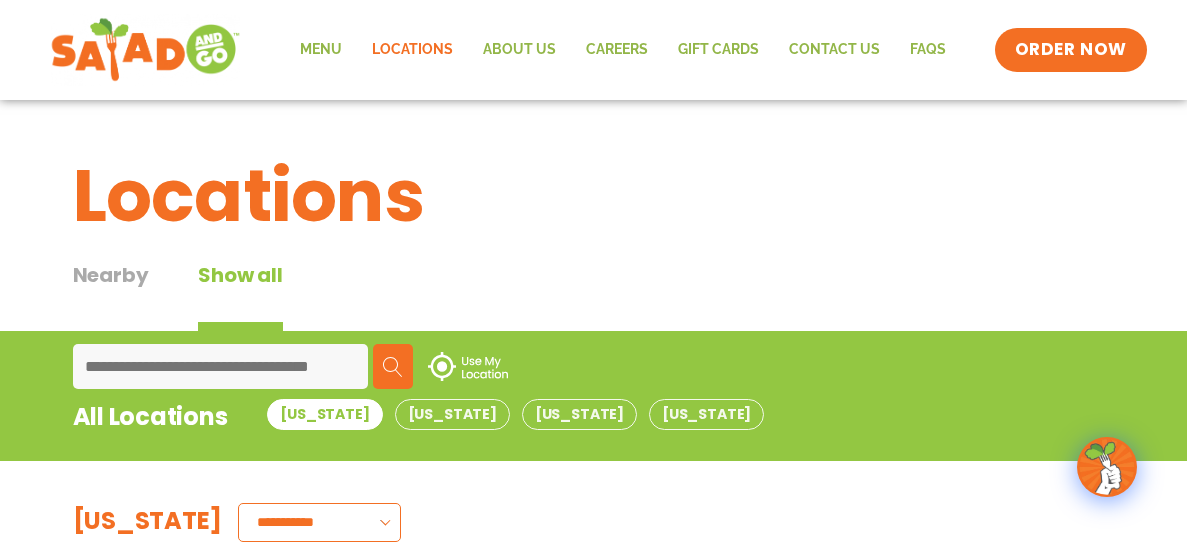 click at bounding box center [145, 50] 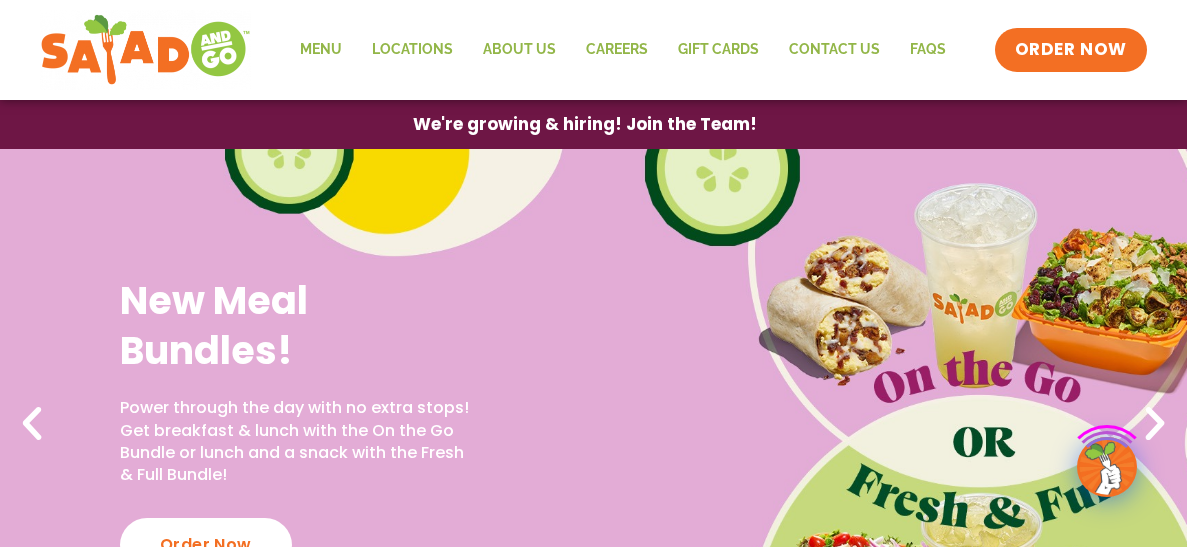 scroll, scrollTop: 0, scrollLeft: 0, axis: both 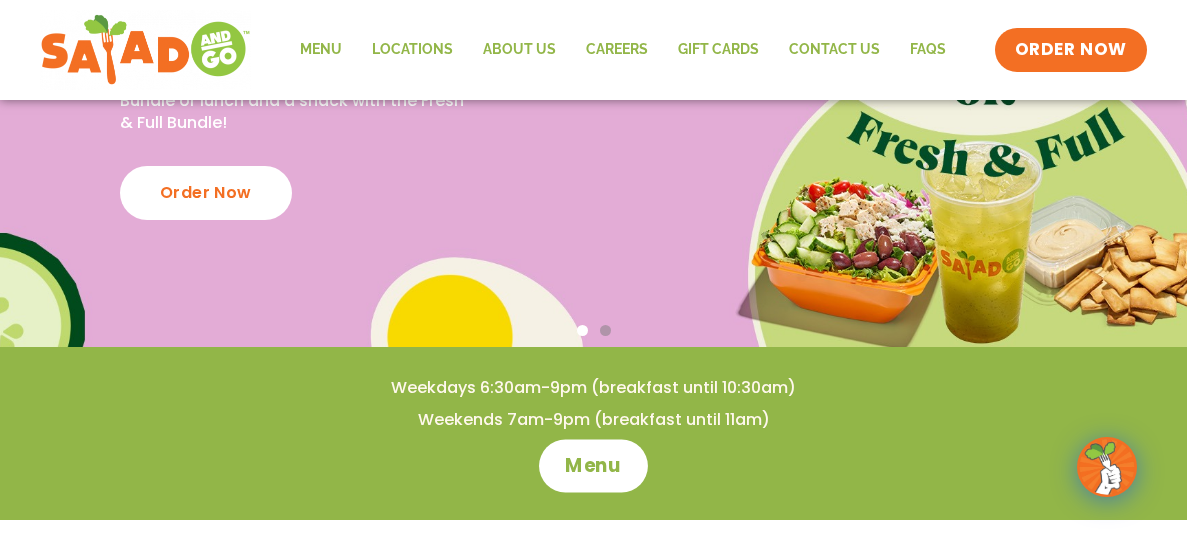 click on "Menu" at bounding box center (593, 465) 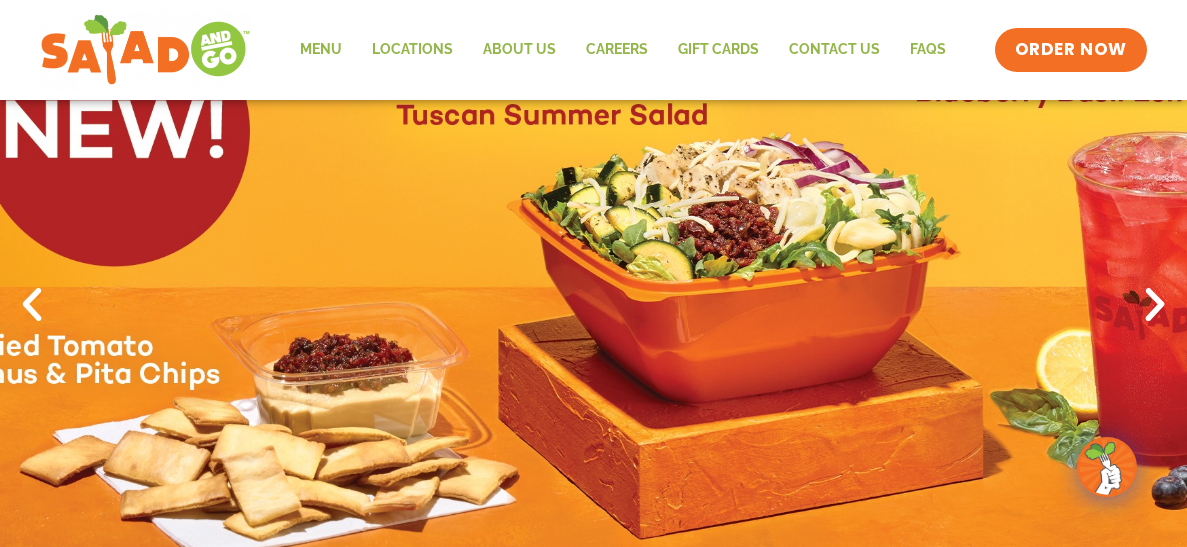 scroll, scrollTop: 114, scrollLeft: 0, axis: vertical 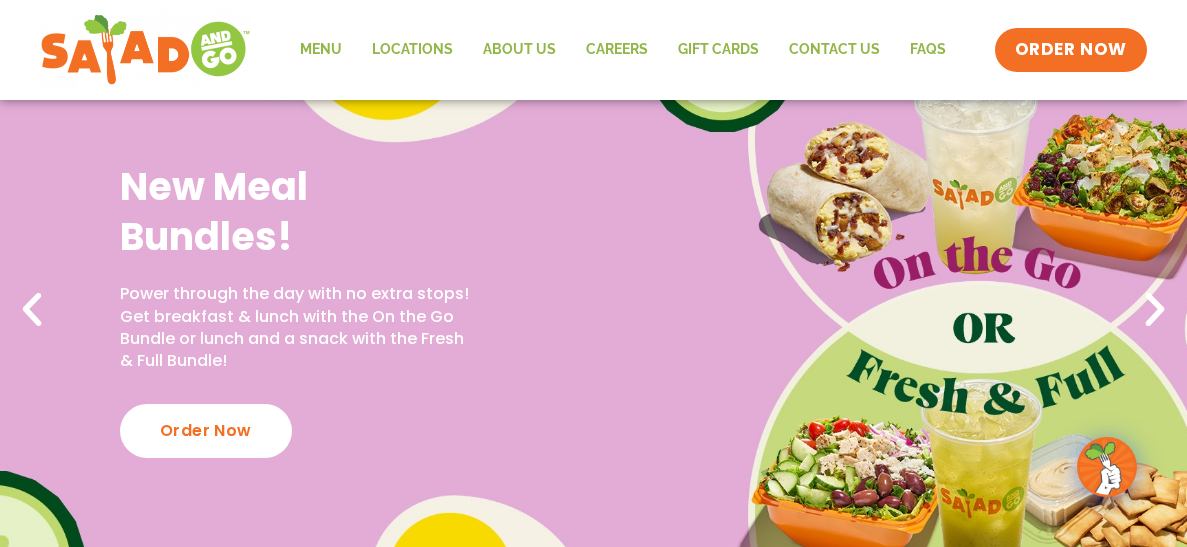 click at bounding box center (32, 310) 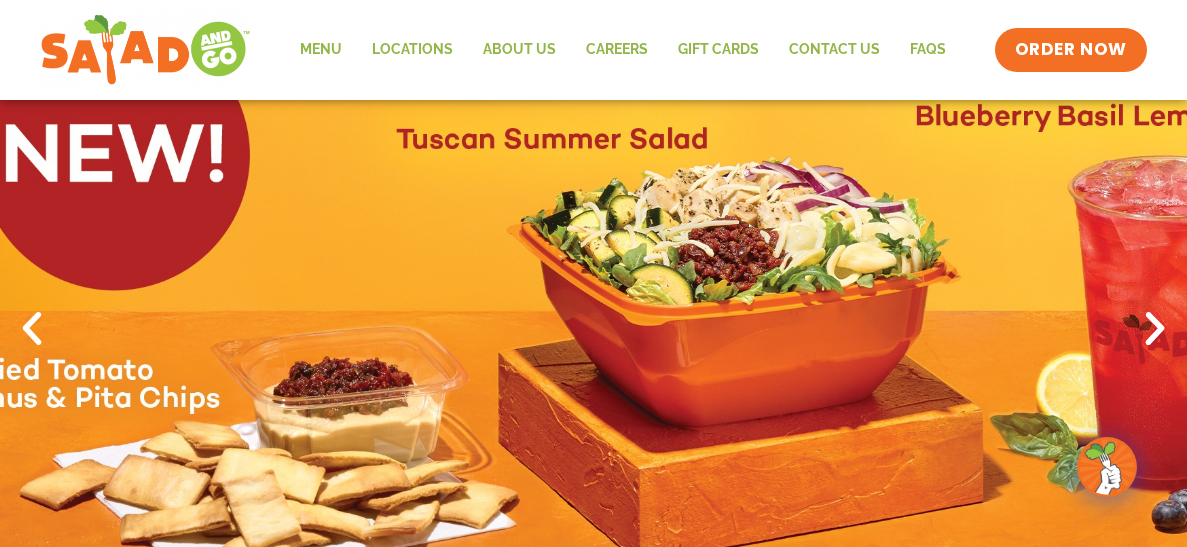 scroll, scrollTop: 0, scrollLeft: 0, axis: both 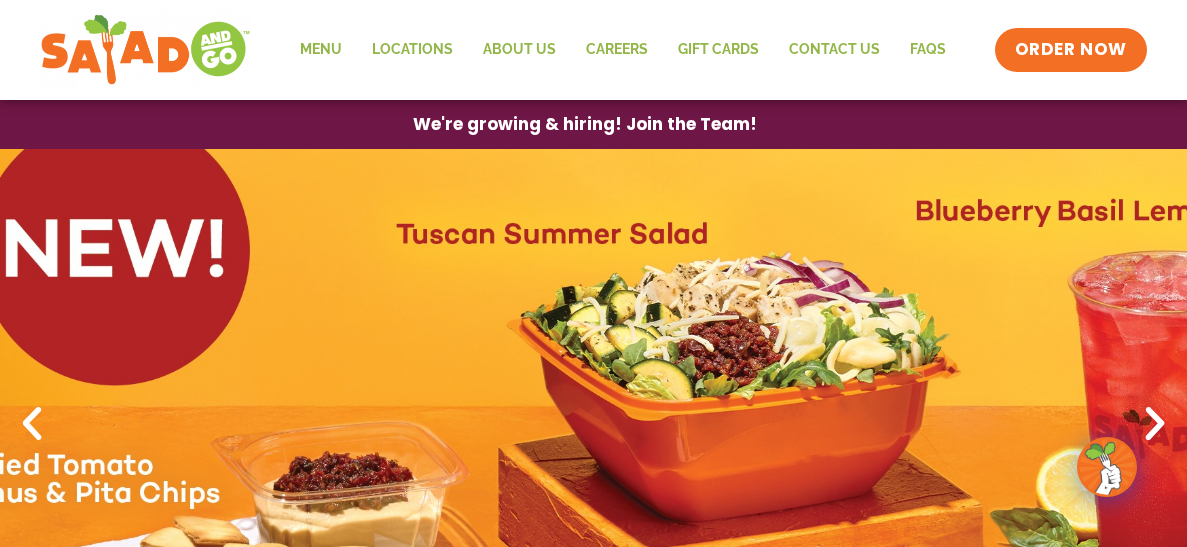 click at bounding box center [1155, 424] 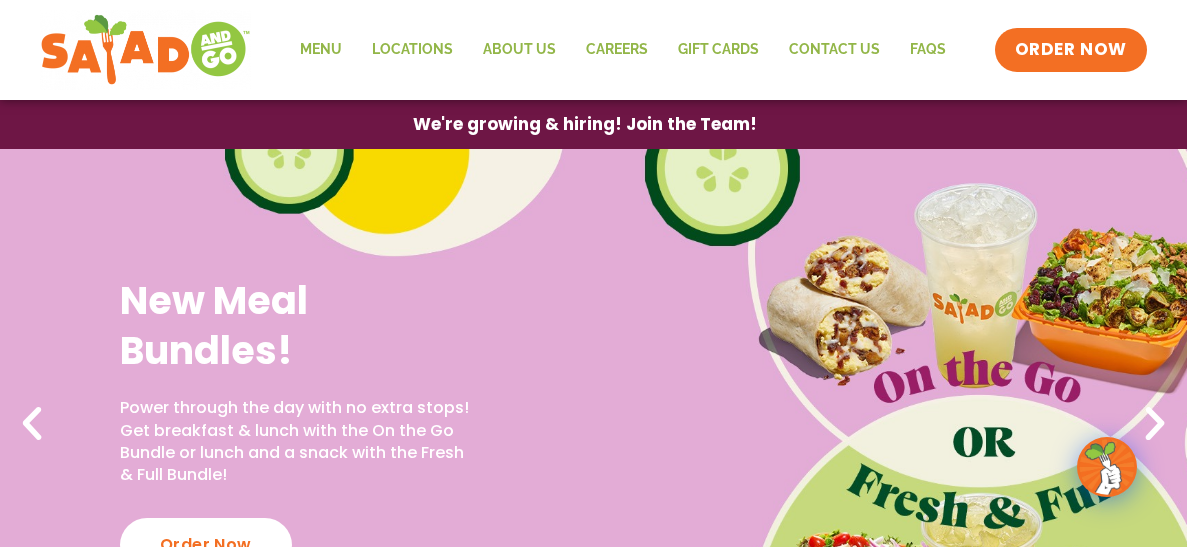click at bounding box center [32, 424] 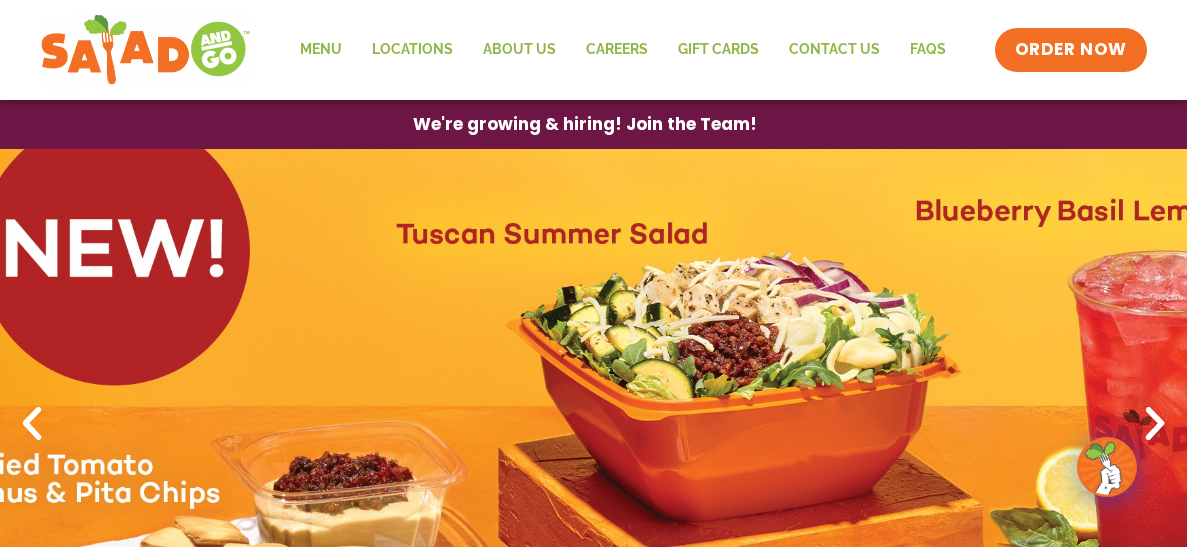 click at bounding box center (1155, 424) 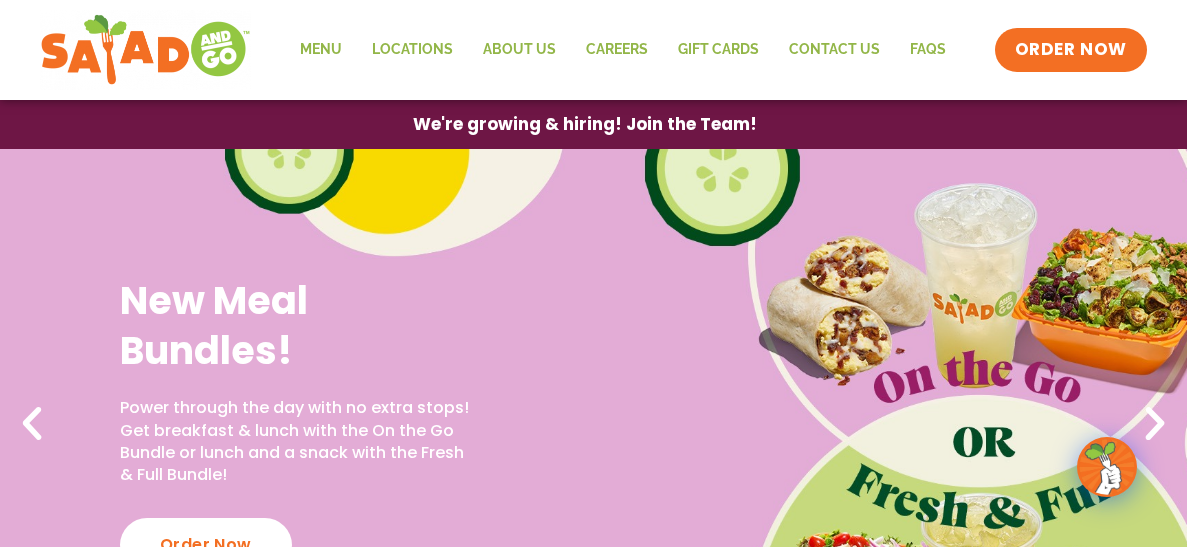 click at bounding box center [1155, 424] 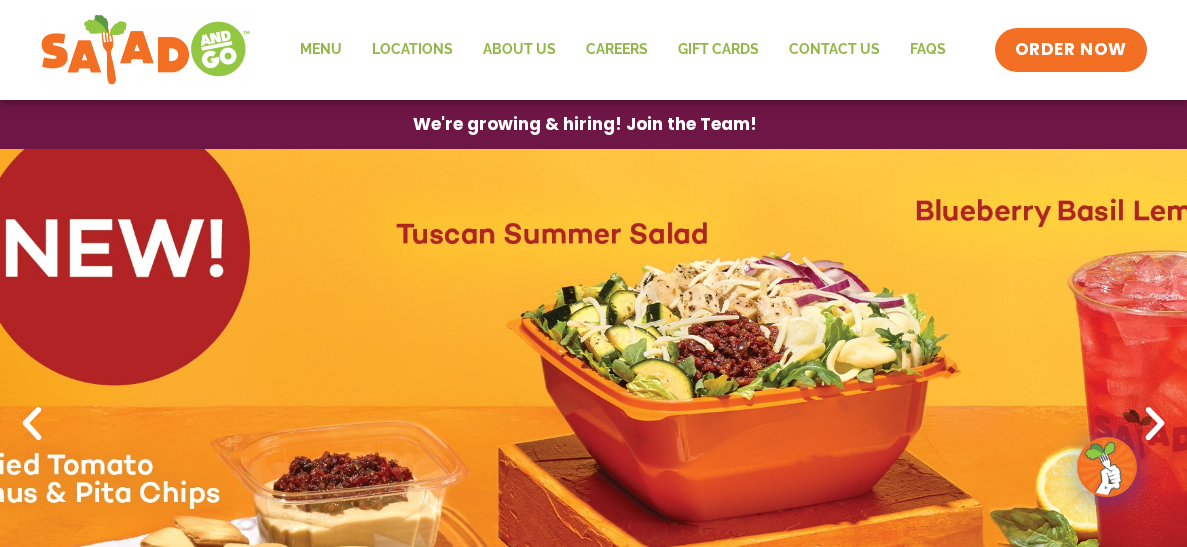click at bounding box center (1155, 424) 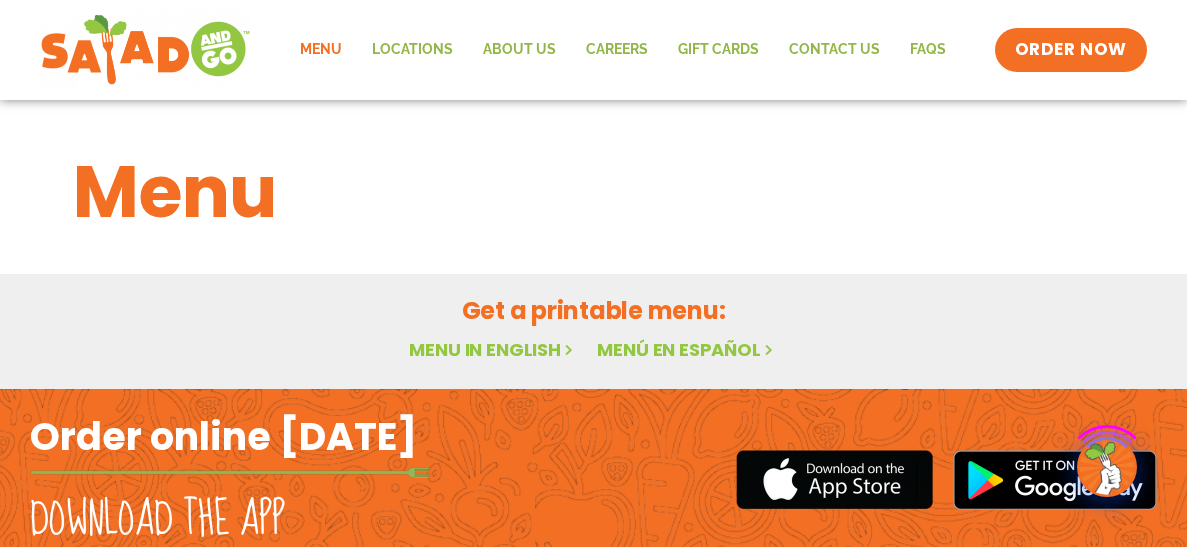 scroll, scrollTop: 0, scrollLeft: 0, axis: both 